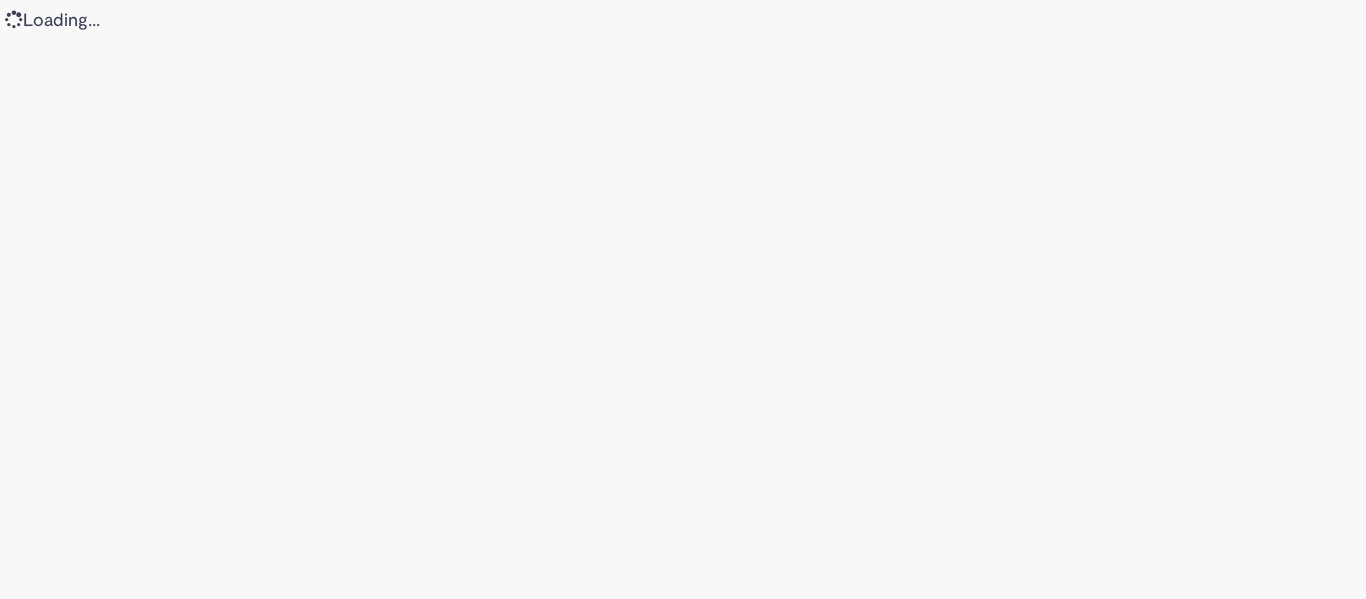 scroll, scrollTop: 0, scrollLeft: 0, axis: both 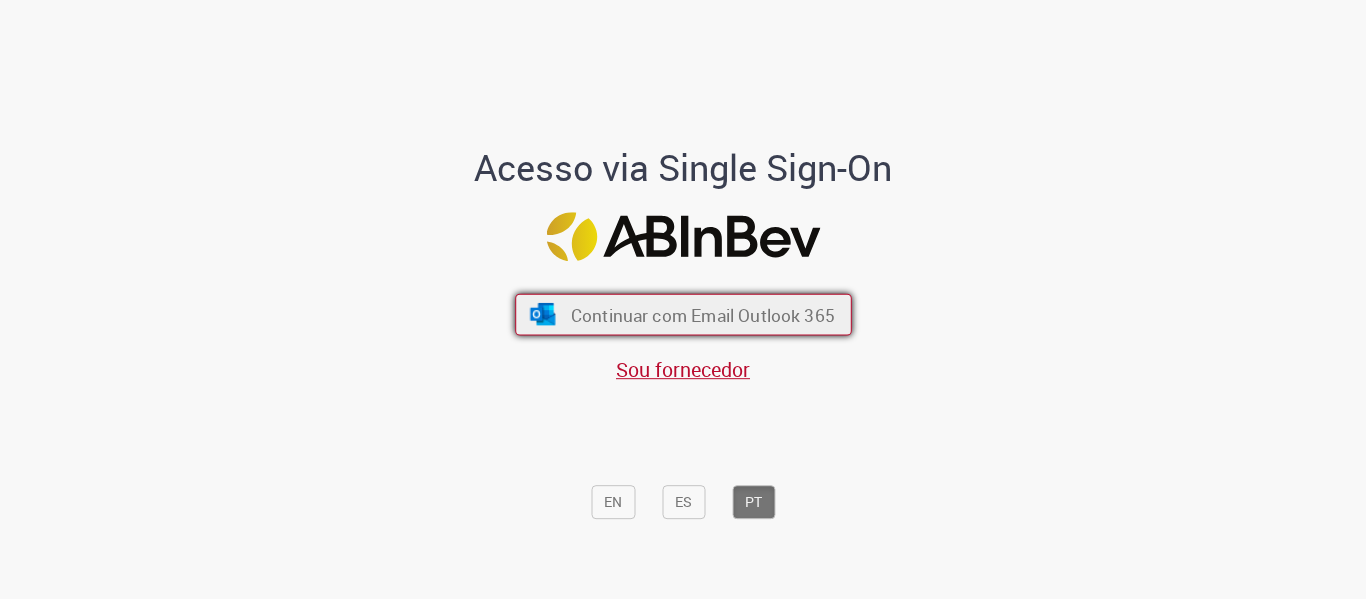 click on "Continuar com Email Outlook 365" at bounding box center [683, 315] 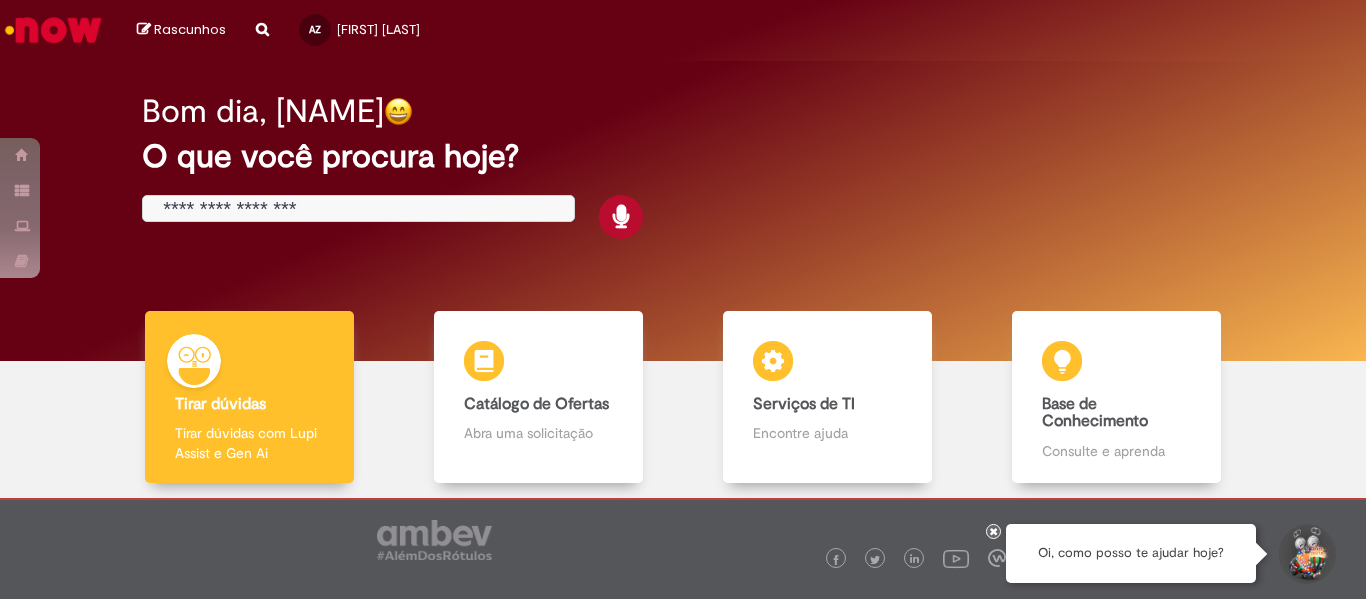 scroll, scrollTop: 0, scrollLeft: 0, axis: both 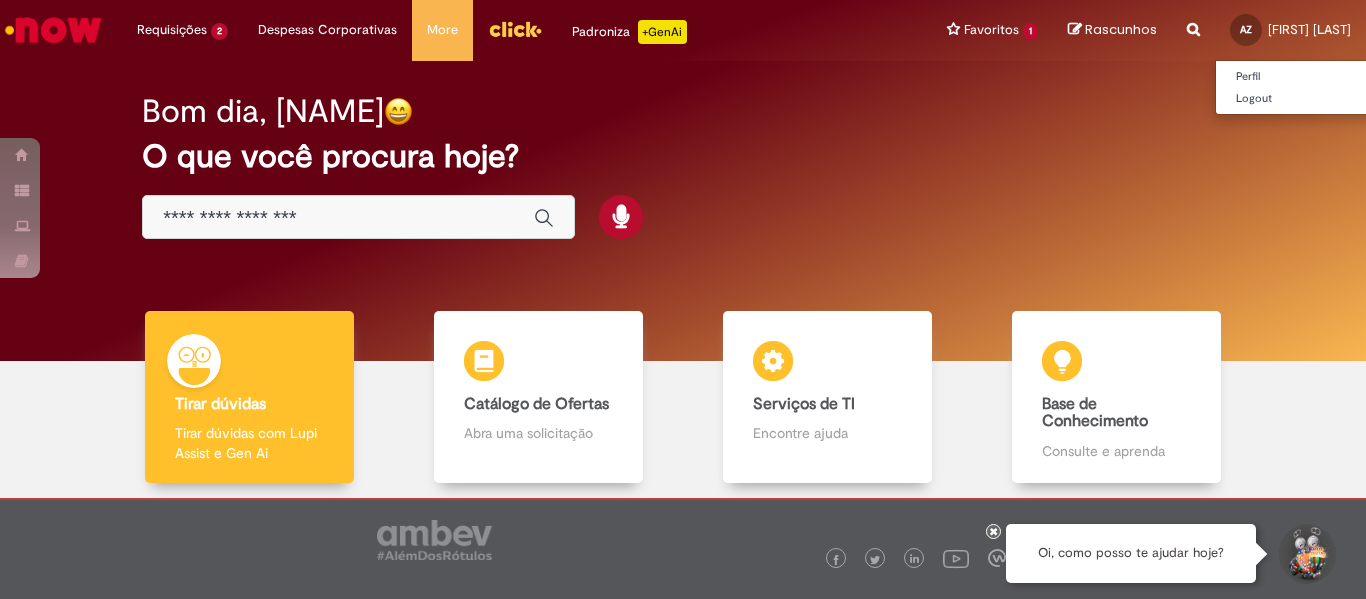 click on "[FIRST] [LAST]" at bounding box center (1309, 29) 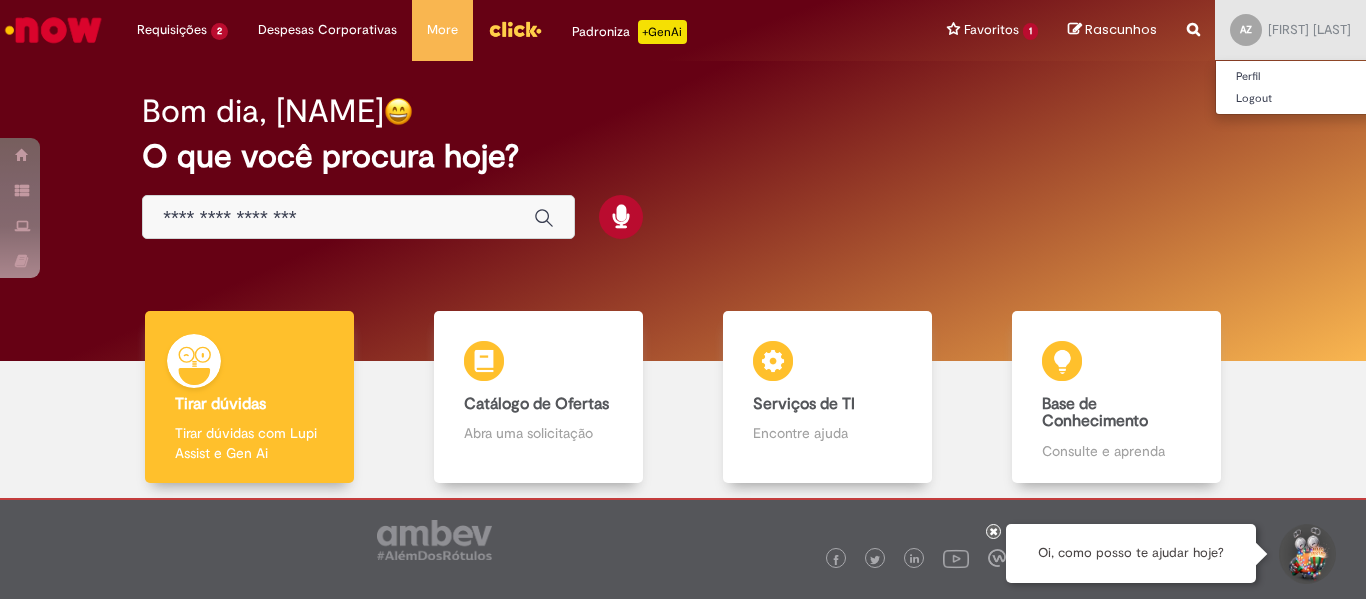 click on "AZ [FIRST] [LAST]" at bounding box center (1290, 30) 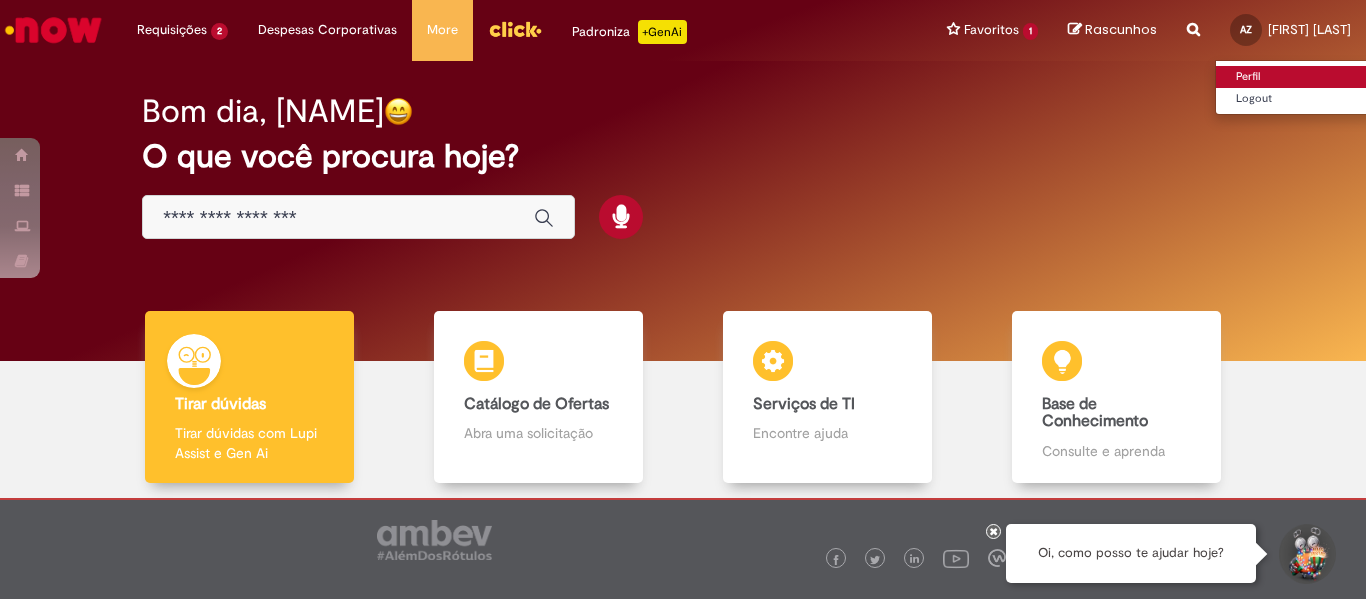 click on "Perfil" at bounding box center (1295, 77) 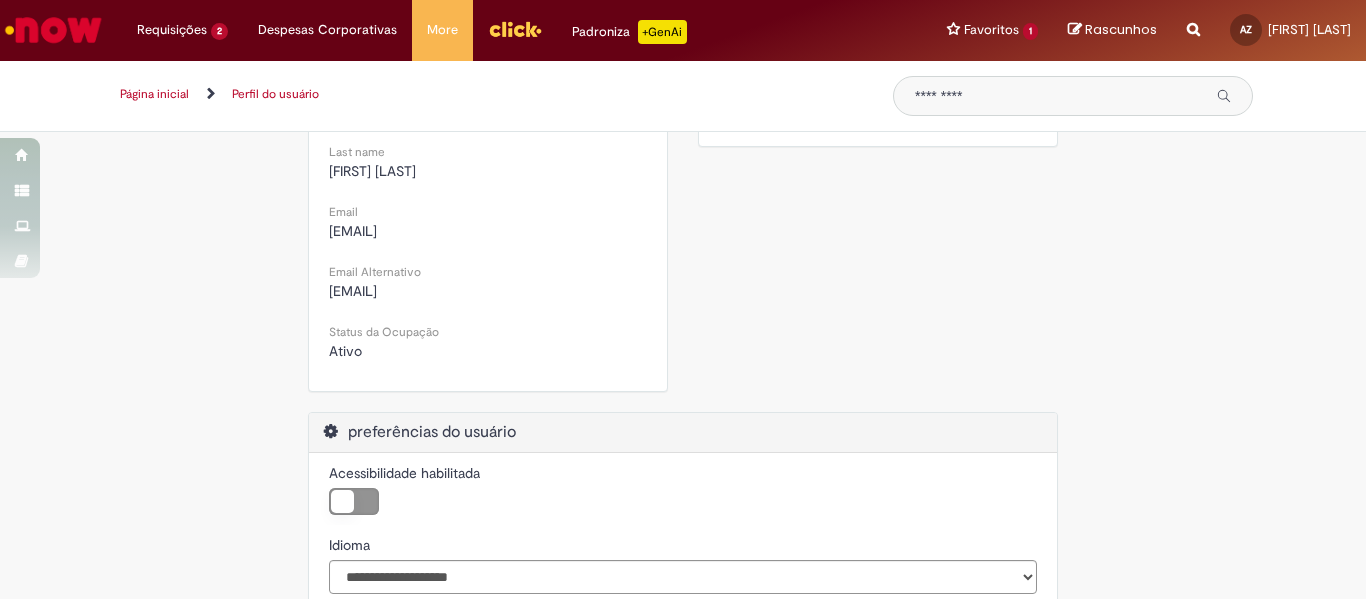 scroll, scrollTop: 600, scrollLeft: 0, axis: vertical 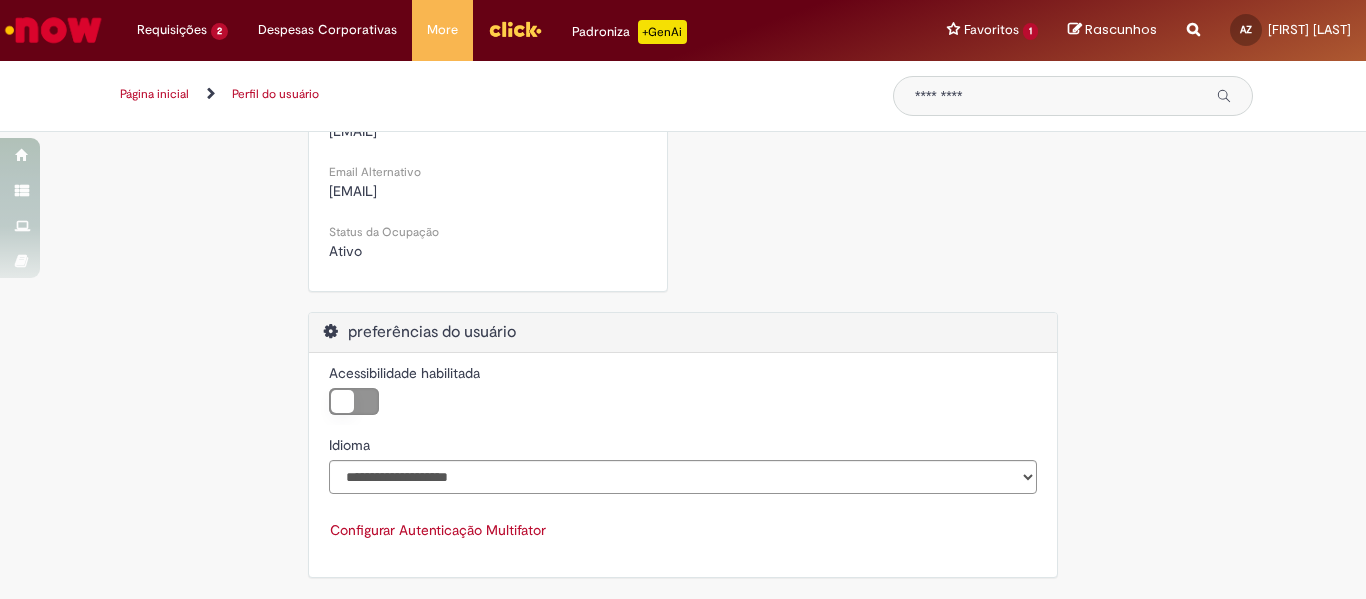 click at bounding box center (53, 30) 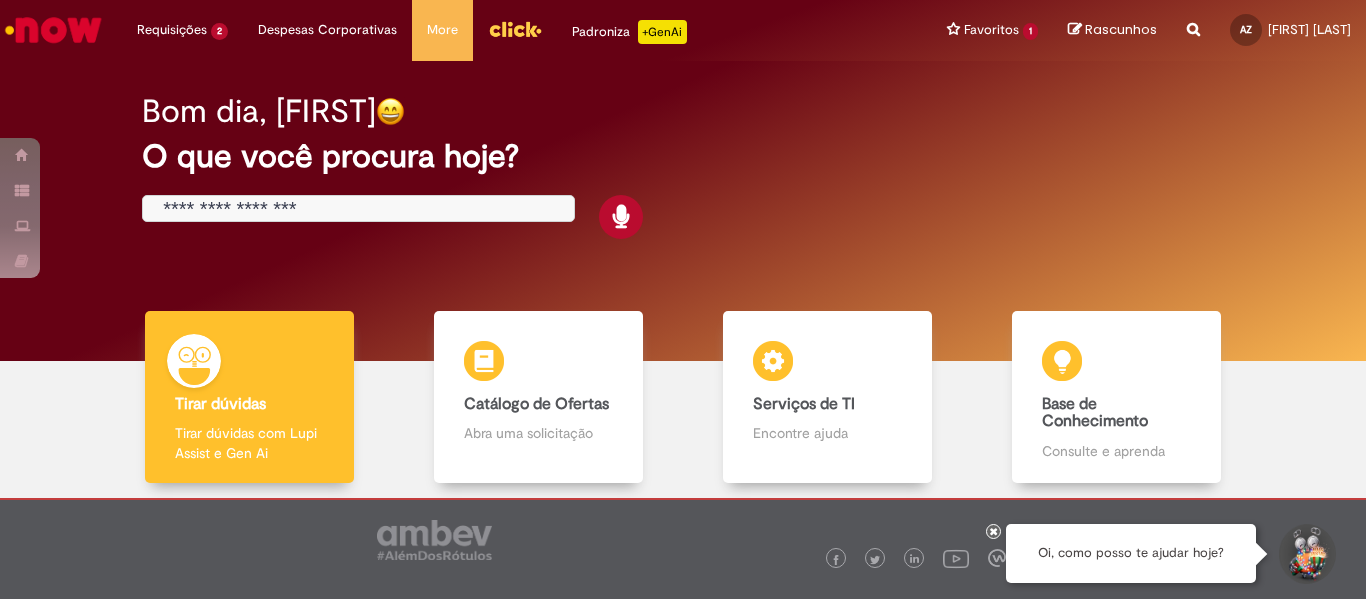 scroll, scrollTop: 0, scrollLeft: 0, axis: both 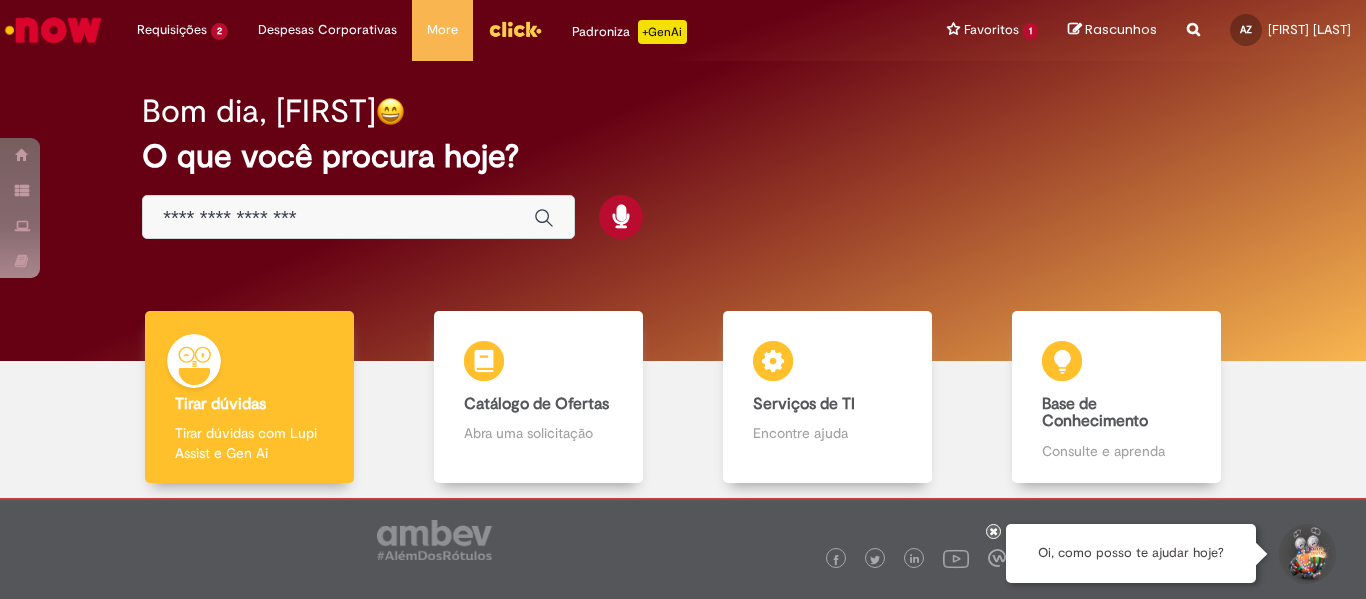 click at bounding box center (338, 218) 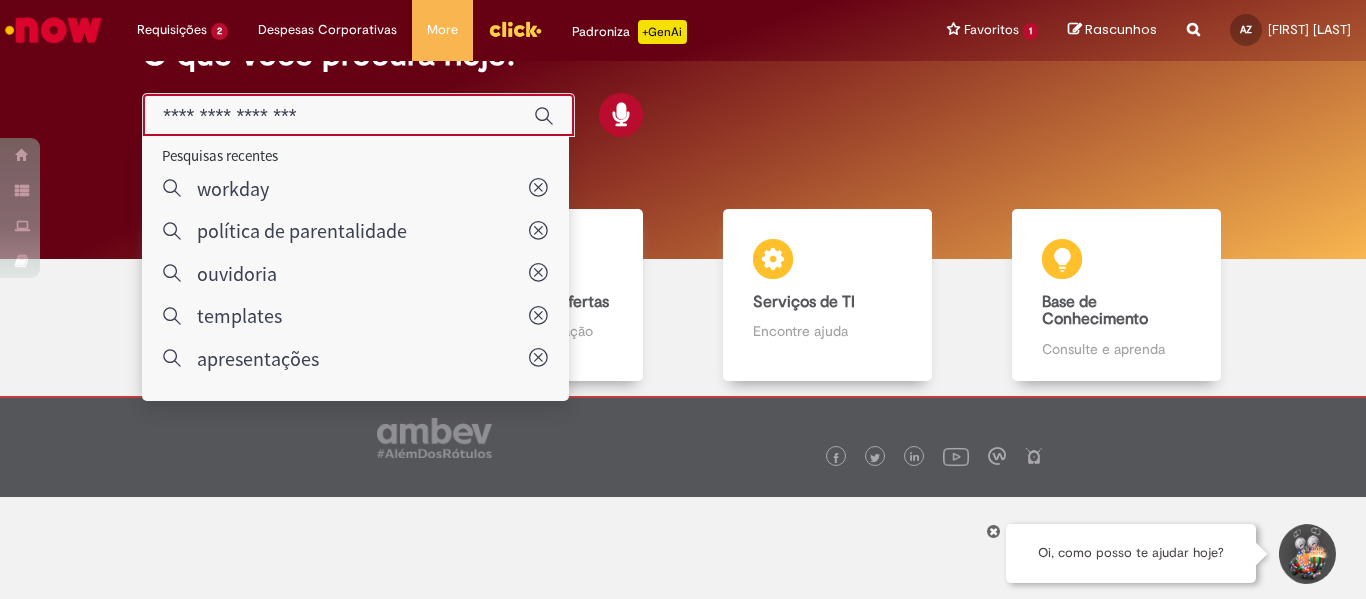 scroll, scrollTop: 103, scrollLeft: 0, axis: vertical 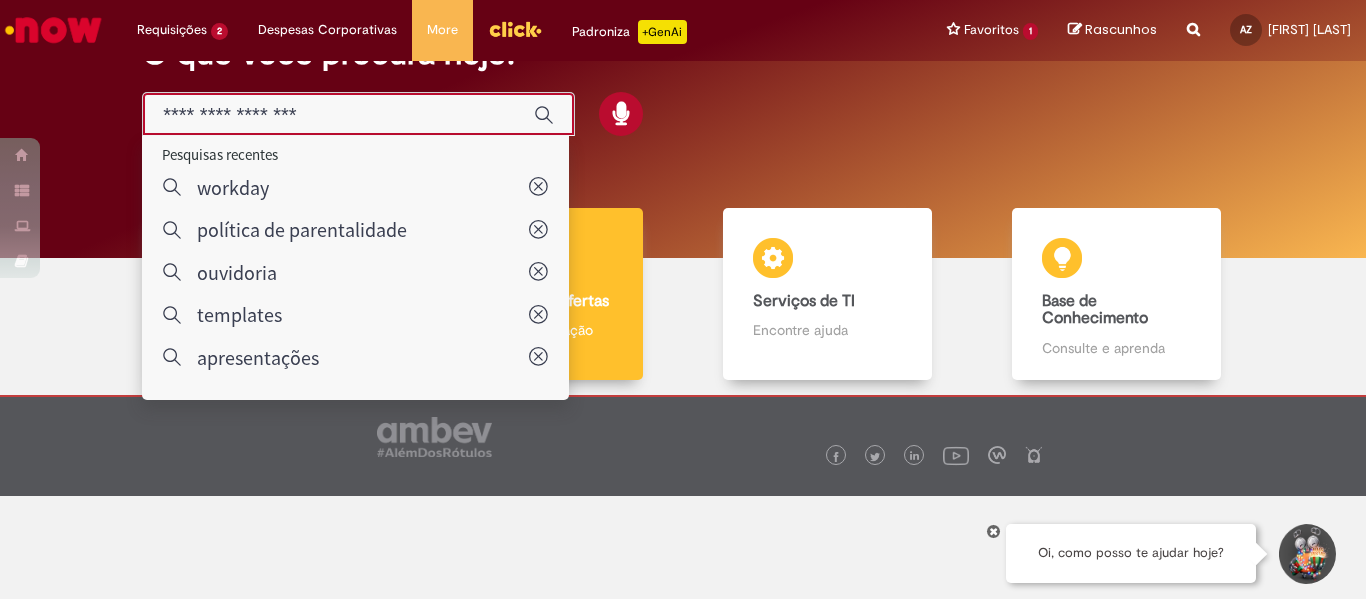 click on "Abra uma solicitação" at bounding box center [539, 330] 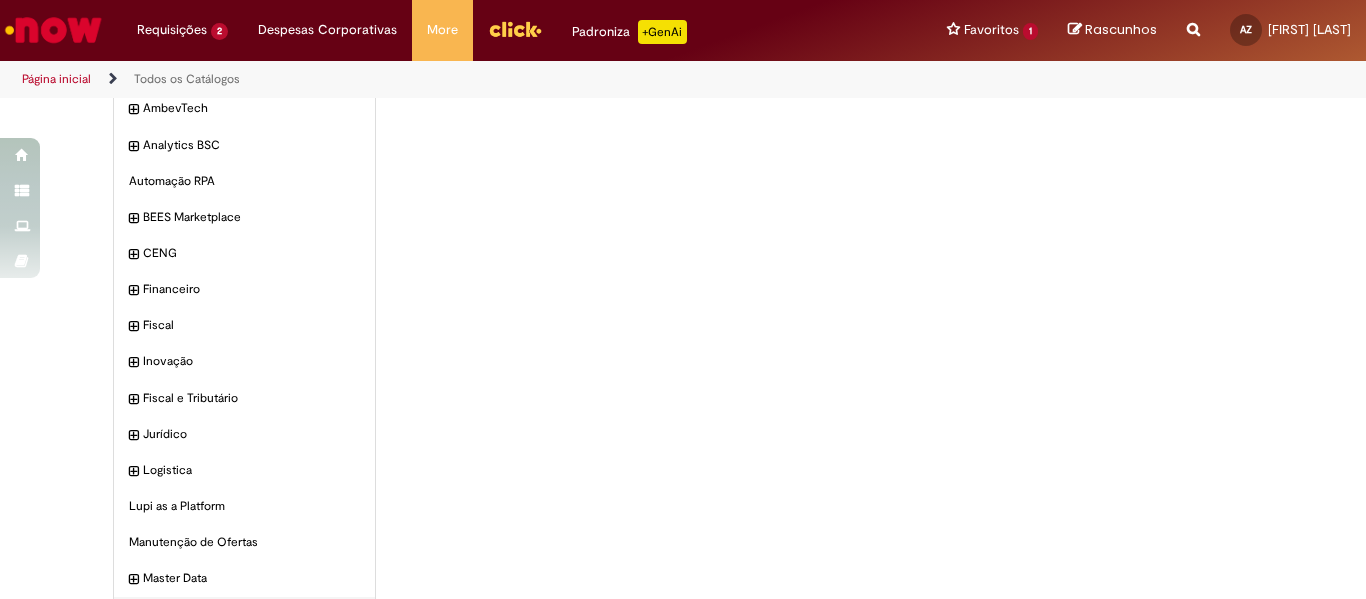 scroll, scrollTop: 0, scrollLeft: 0, axis: both 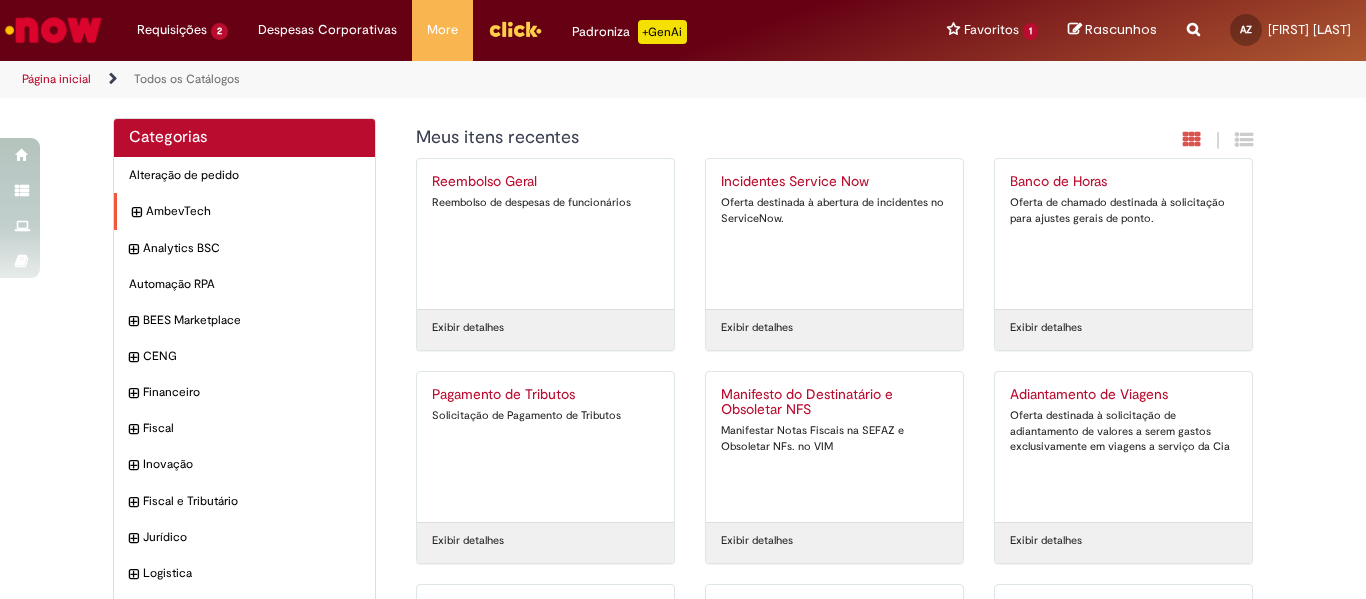 click at bounding box center (136, 213) 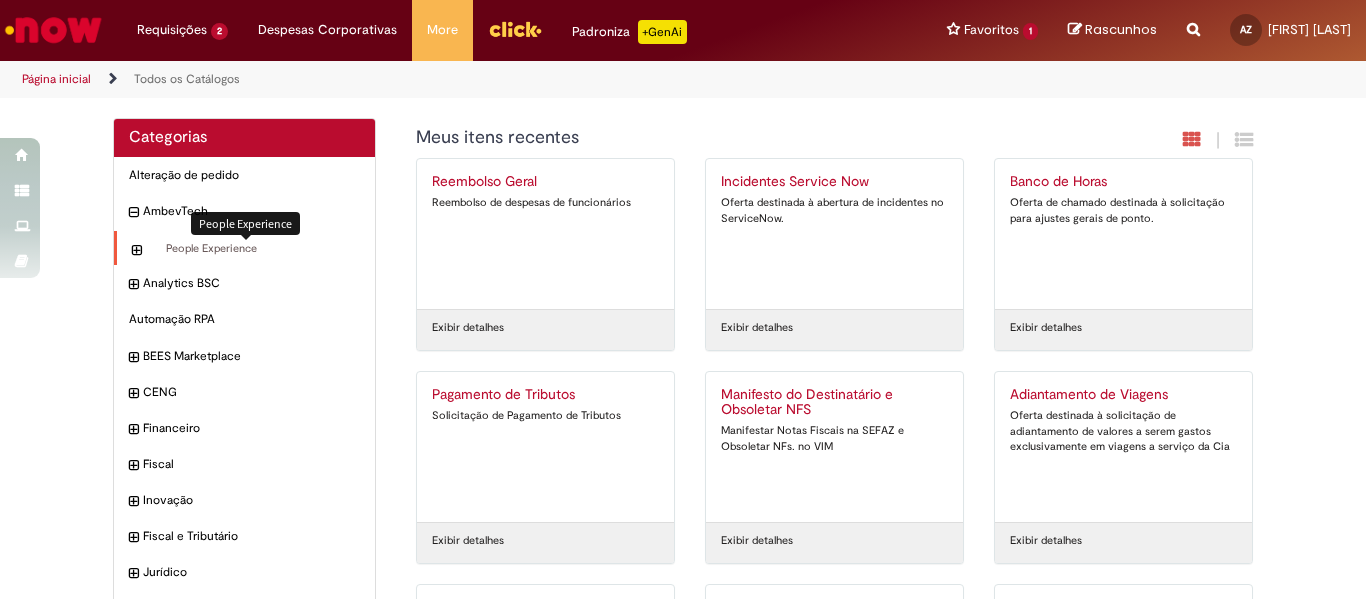 click on "People Experience
Itens" at bounding box center (253, 249) 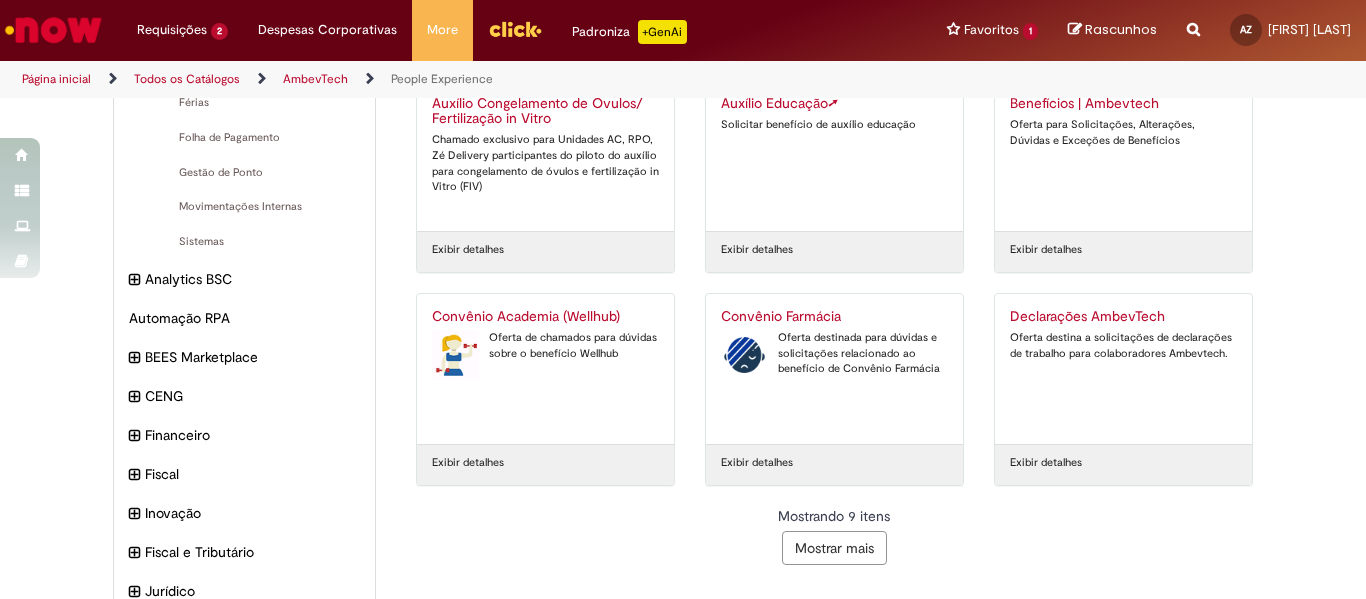 scroll, scrollTop: 300, scrollLeft: 0, axis: vertical 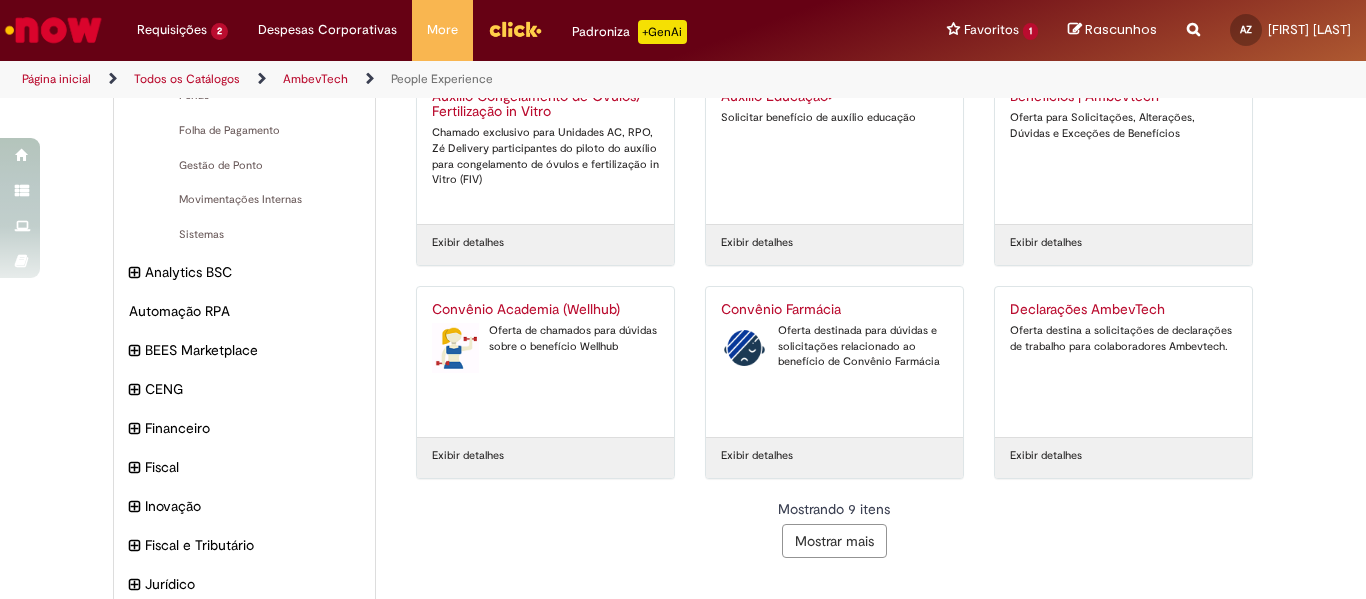 click on "Mostrar mais" at bounding box center [834, 541] 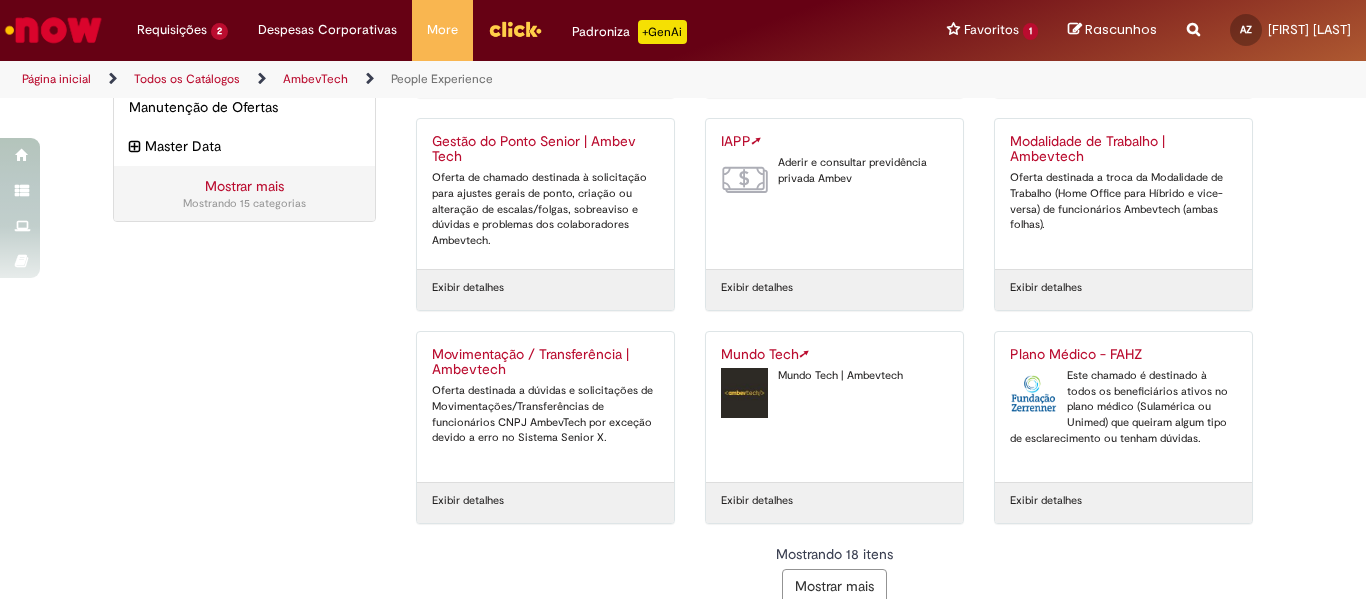 scroll, scrollTop: 917, scrollLeft: 0, axis: vertical 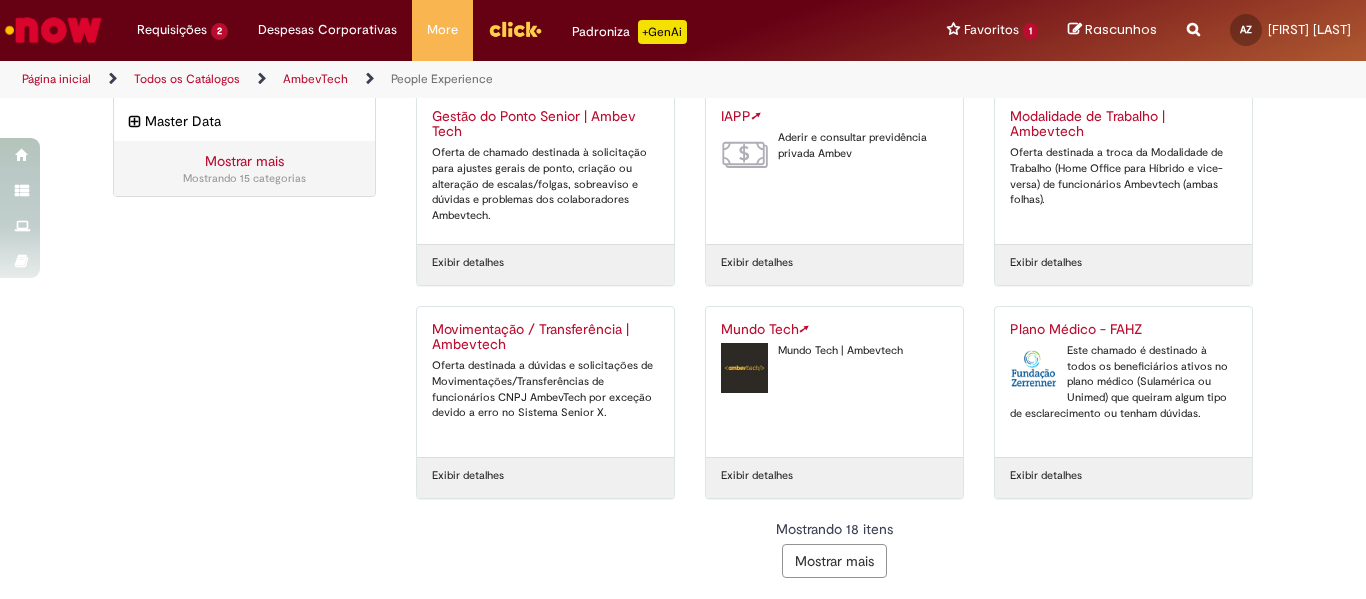 click on "Este chamado é destinado à todos os beneficiários ativos no plano médico (Sulamérica ou Unimed) que queiram algum tipo de esclarecimento ou tenham dúvidas." at bounding box center [1123, 382] 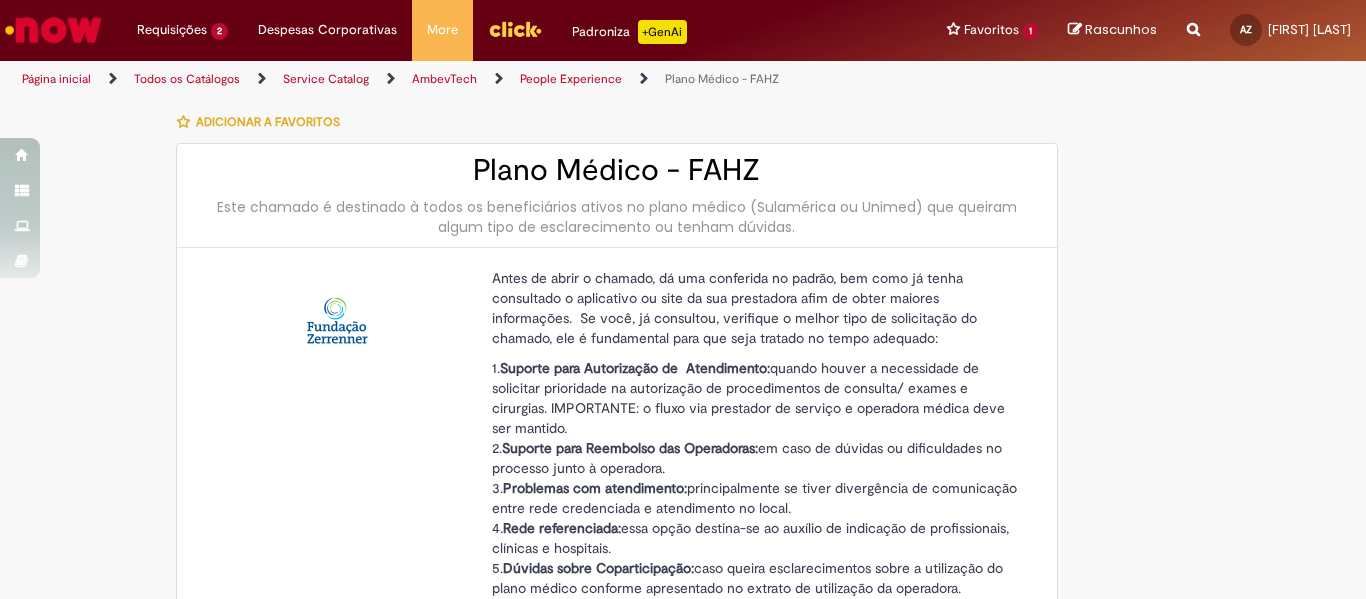 type on "****" 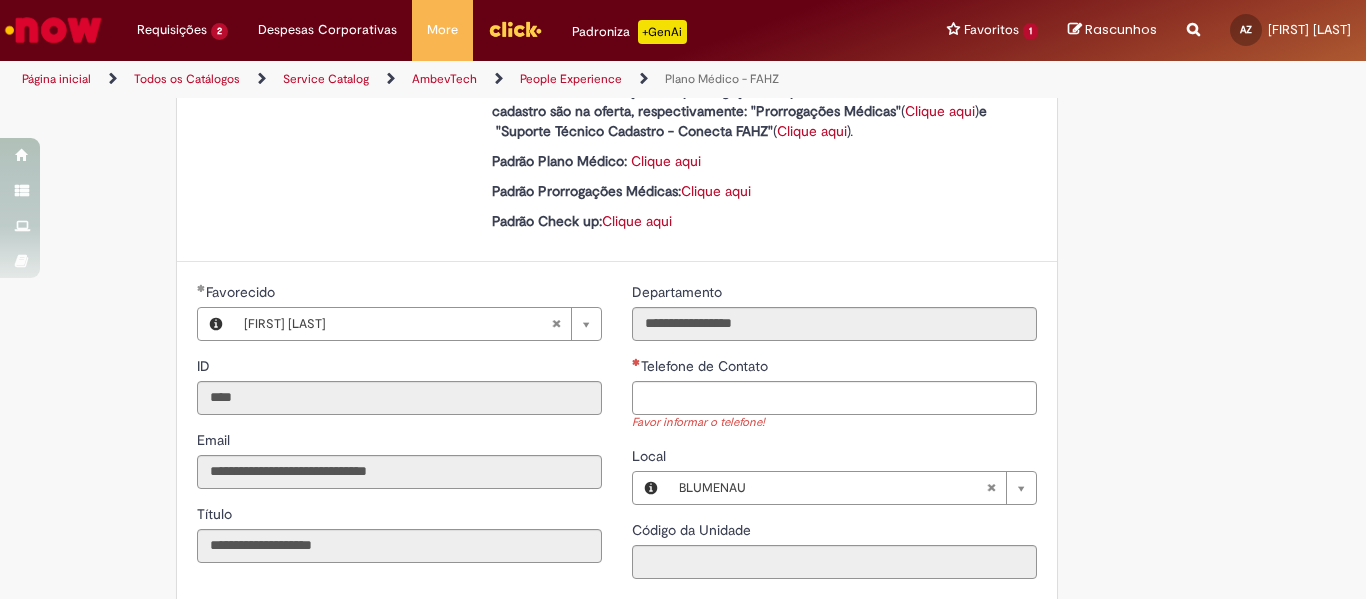 scroll, scrollTop: 700, scrollLeft: 0, axis: vertical 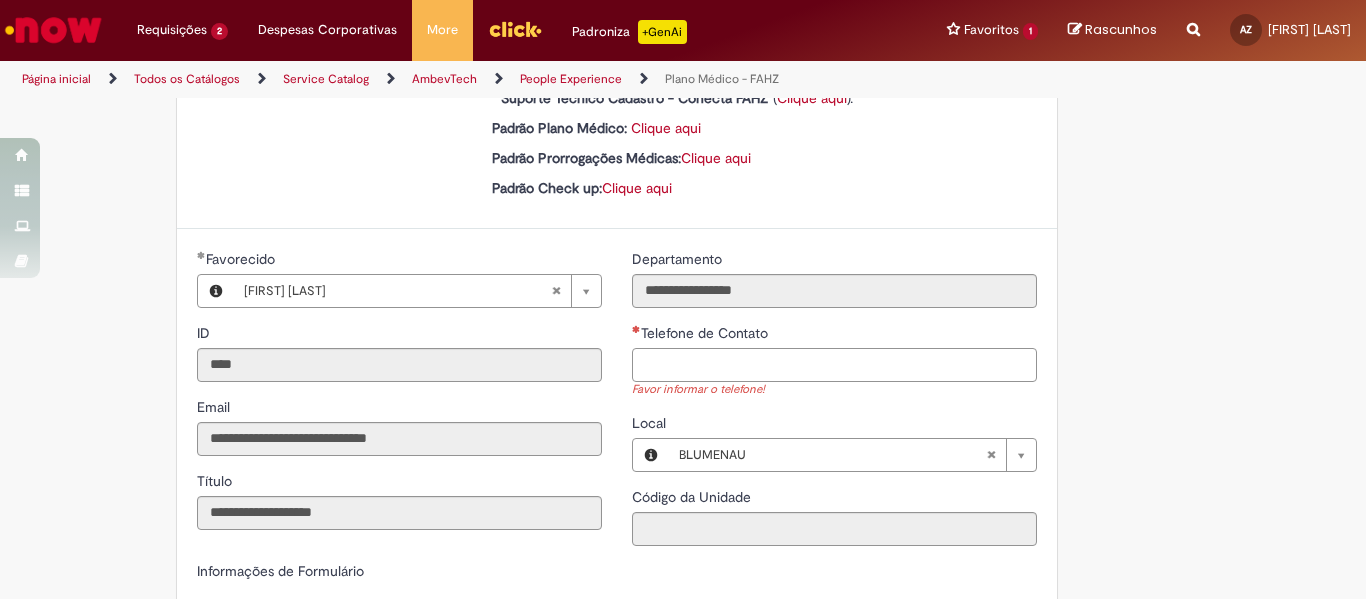 click on "Telefone de Contato" at bounding box center (834, 365) 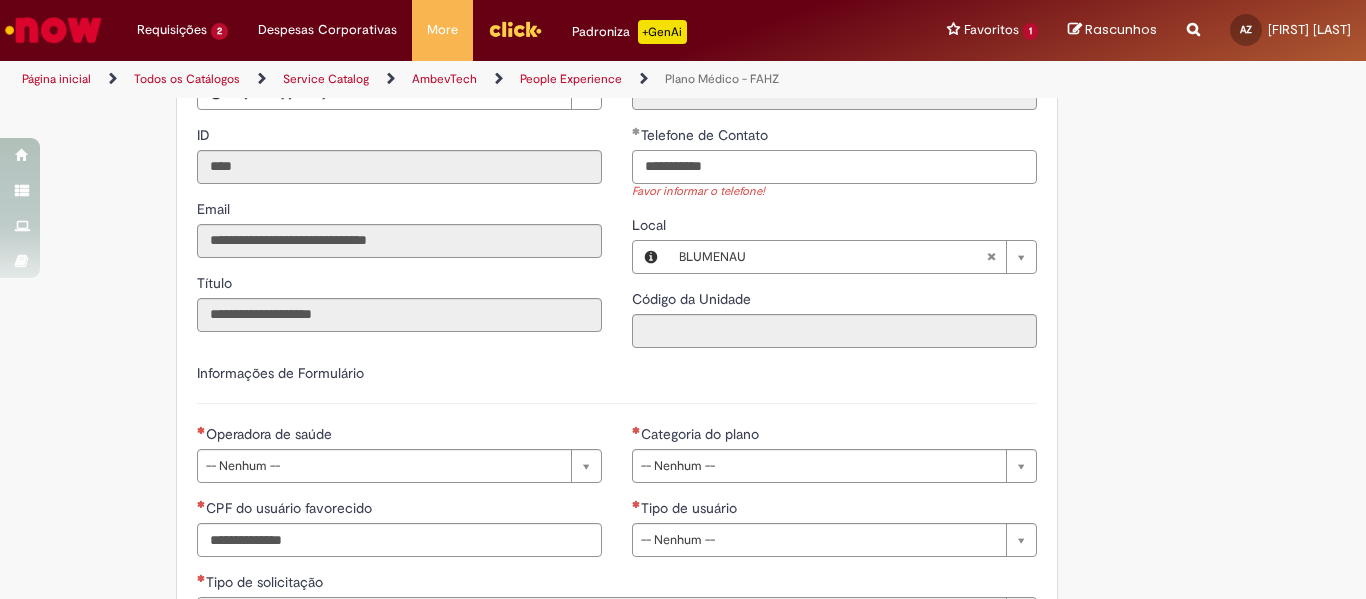 scroll, scrollTop: 900, scrollLeft: 0, axis: vertical 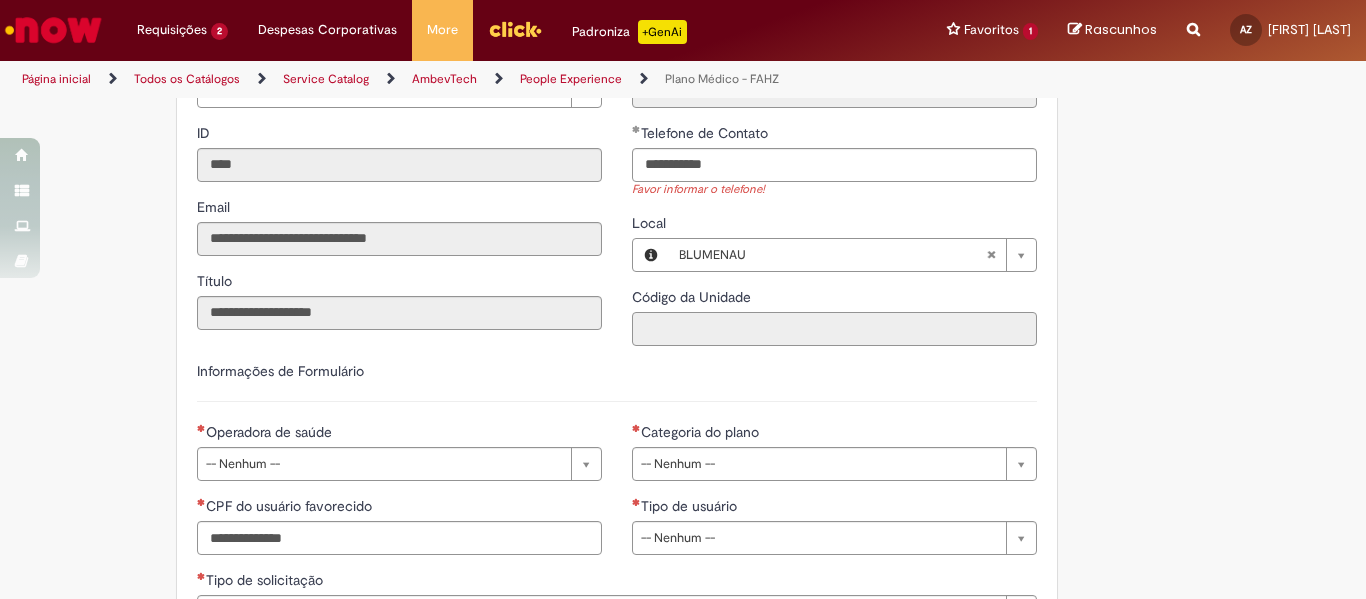 type on "**********" 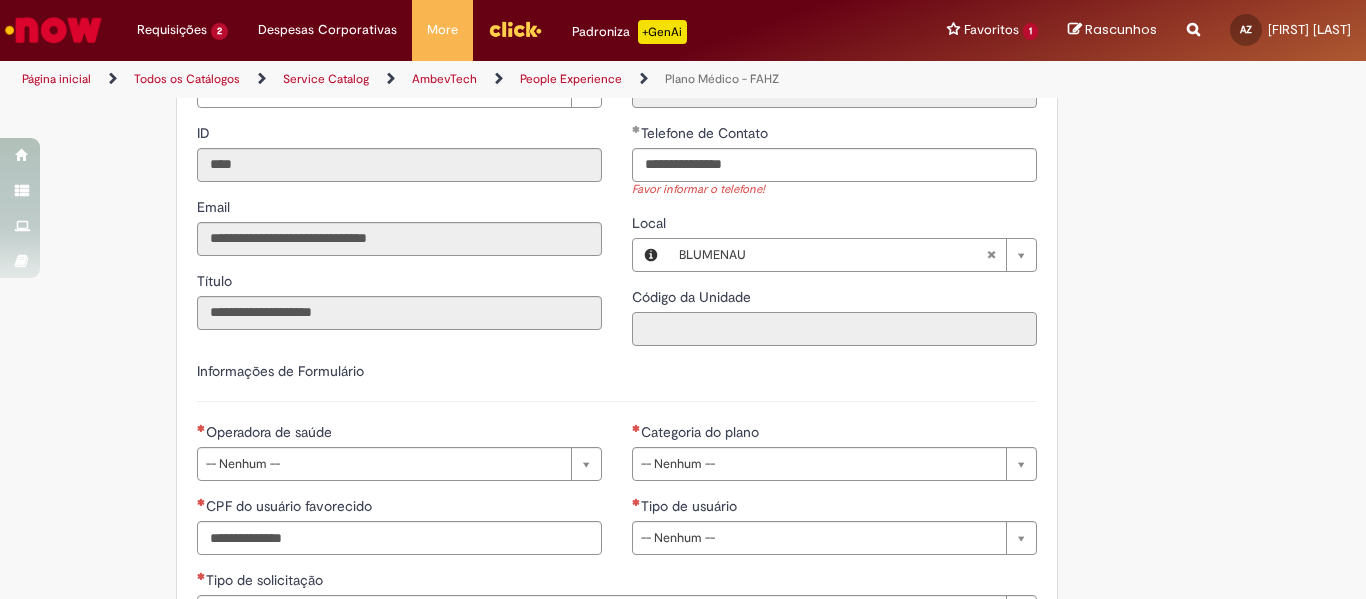 click on "**********" at bounding box center [834, 205] 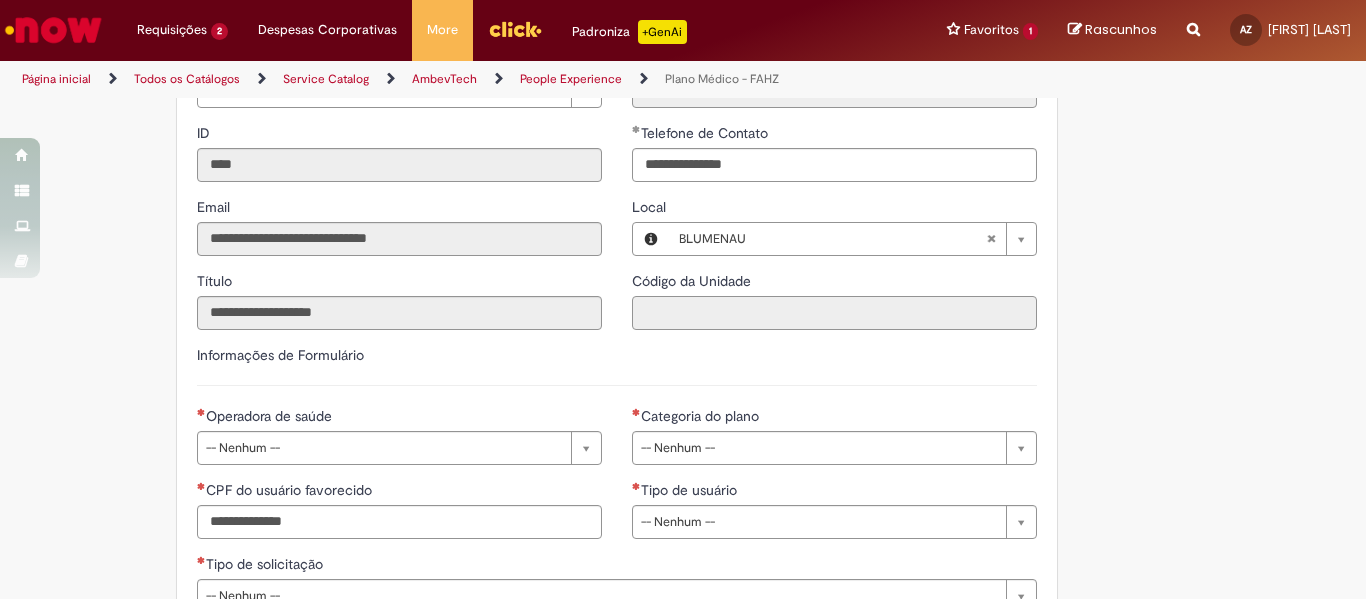 scroll, scrollTop: 1000, scrollLeft: 0, axis: vertical 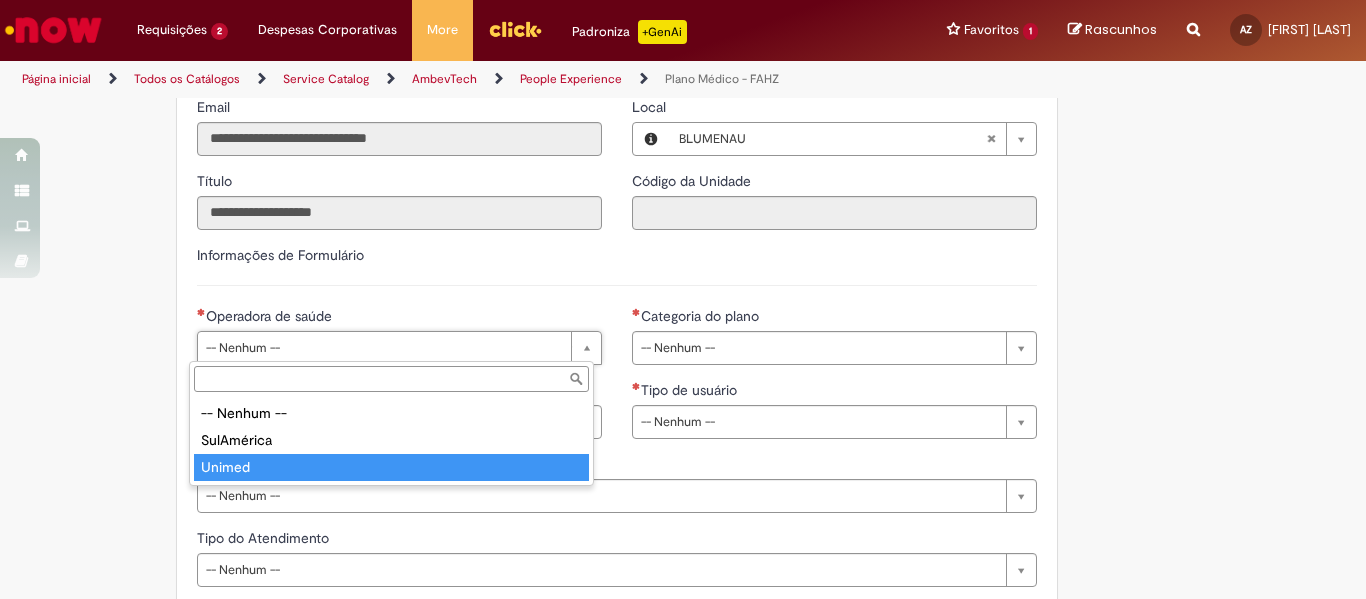 type on "******" 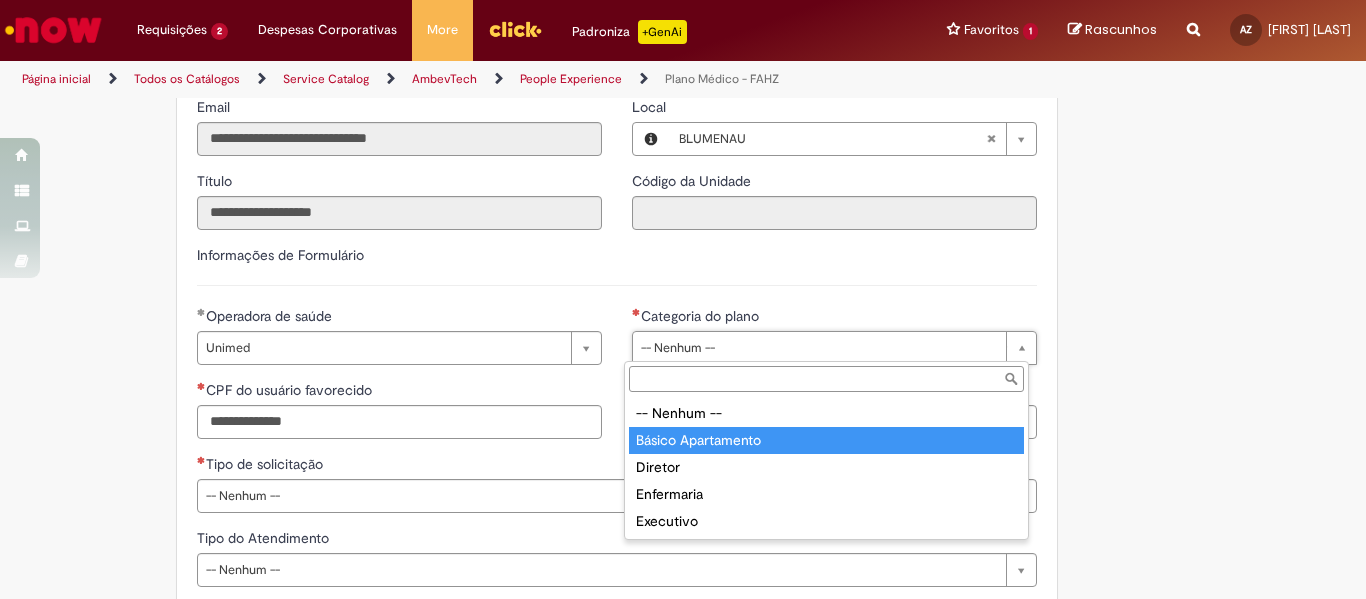 type on "**********" 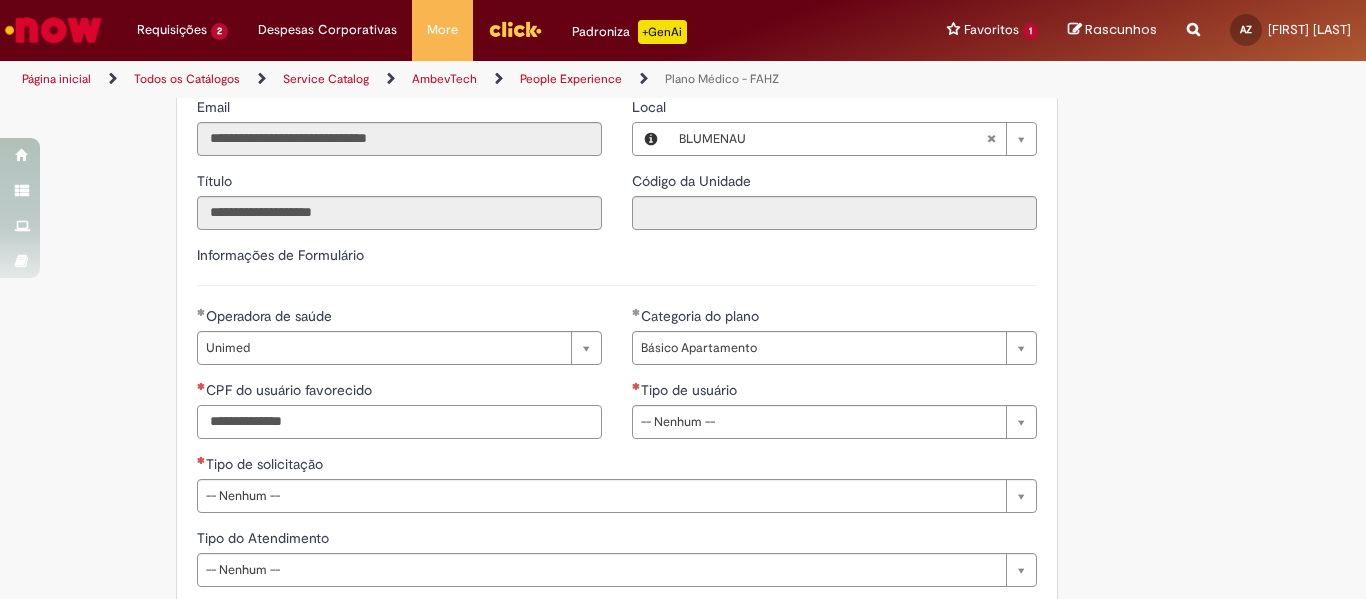 drag, startPoint x: 303, startPoint y: 406, endPoint x: 345, endPoint y: 425, distance: 46.09772 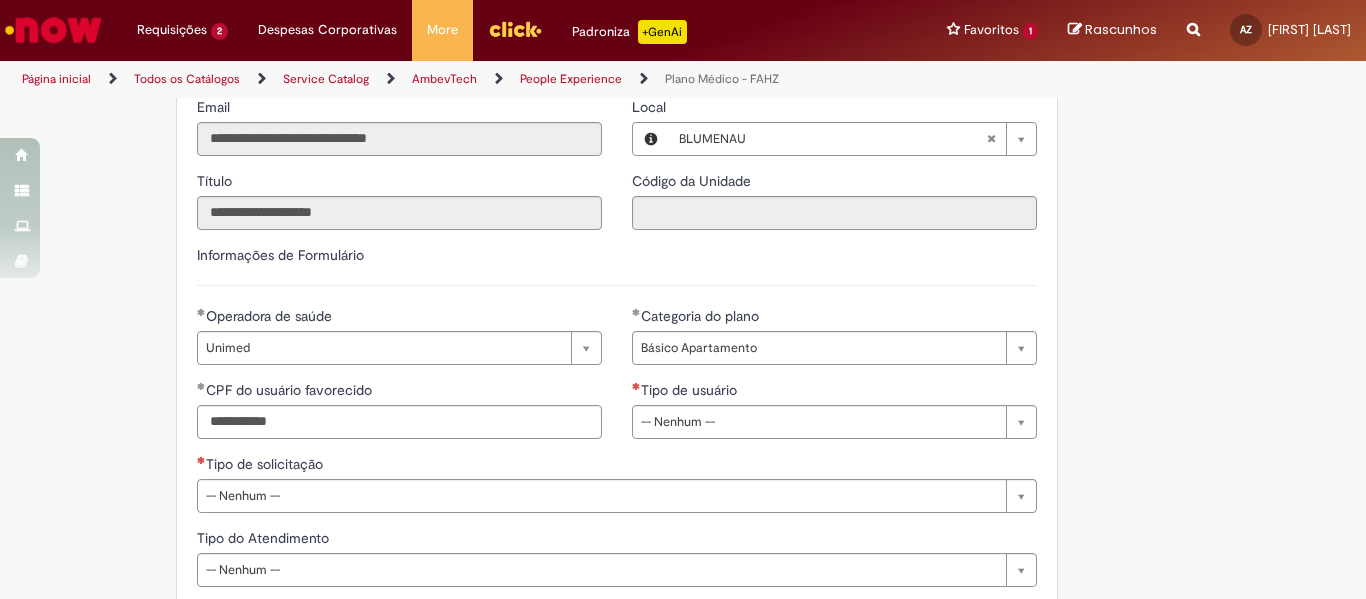 type on "**********" 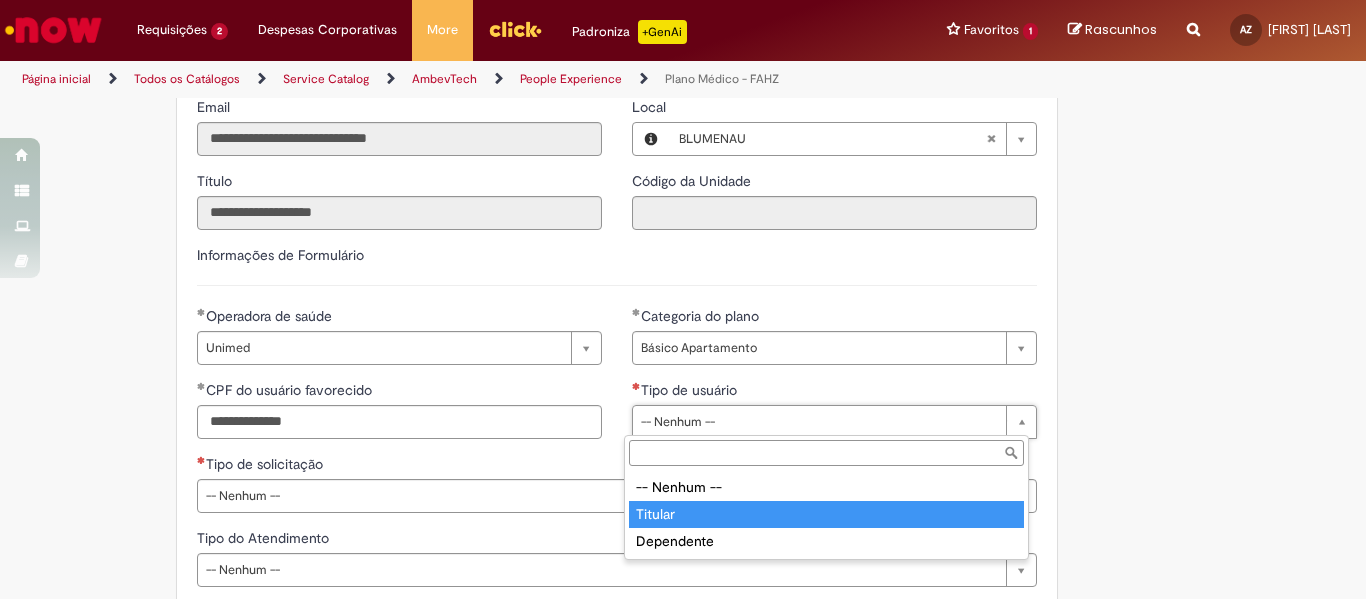 type on "*******" 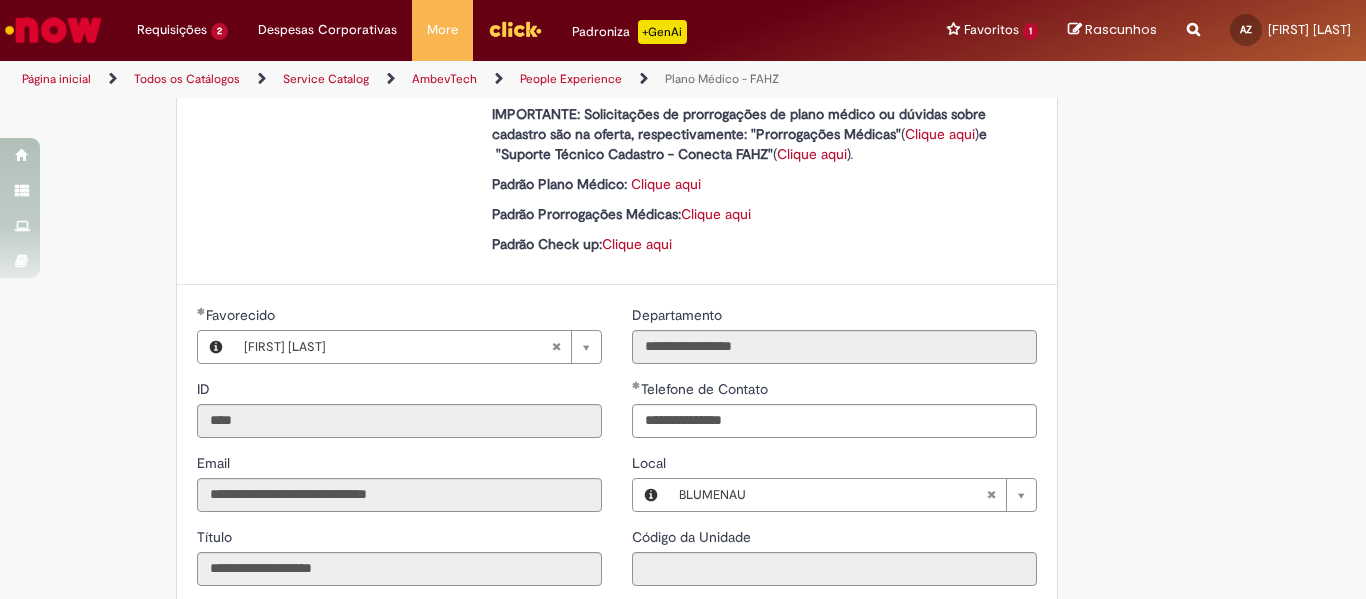 scroll, scrollTop: 144, scrollLeft: 0, axis: vertical 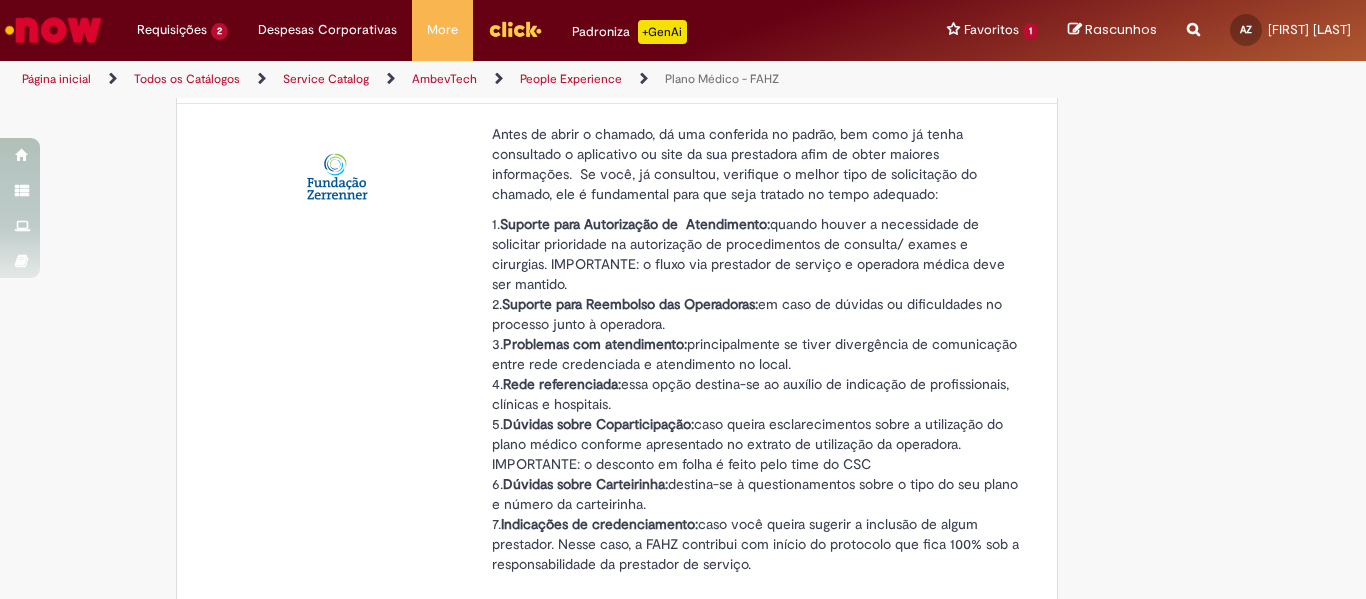 click at bounding box center (53, 30) 